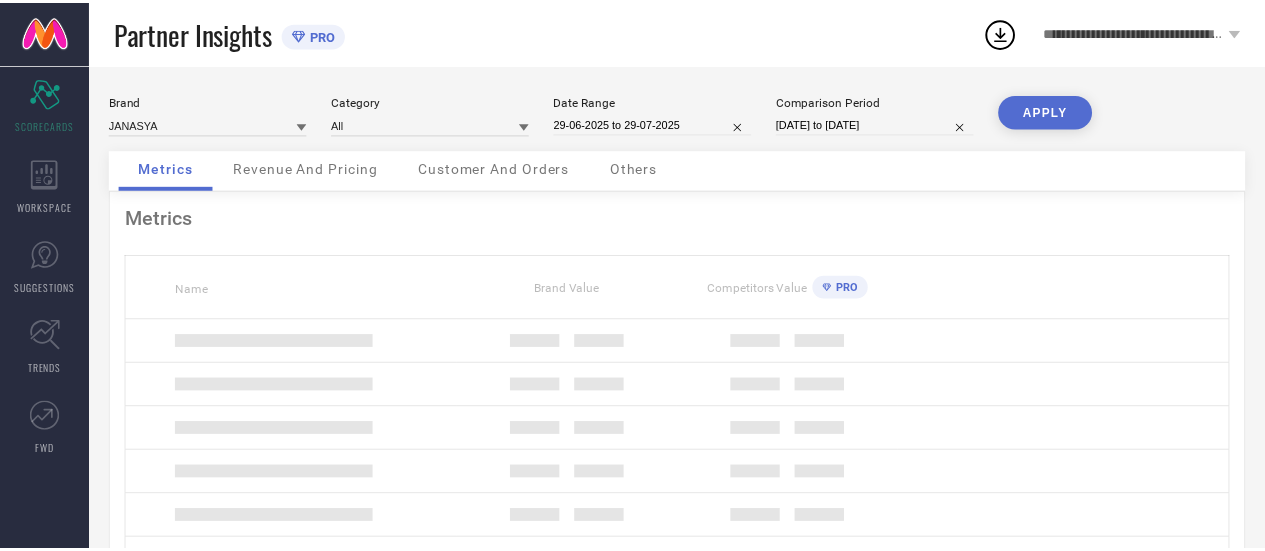 scroll, scrollTop: 0, scrollLeft: 0, axis: both 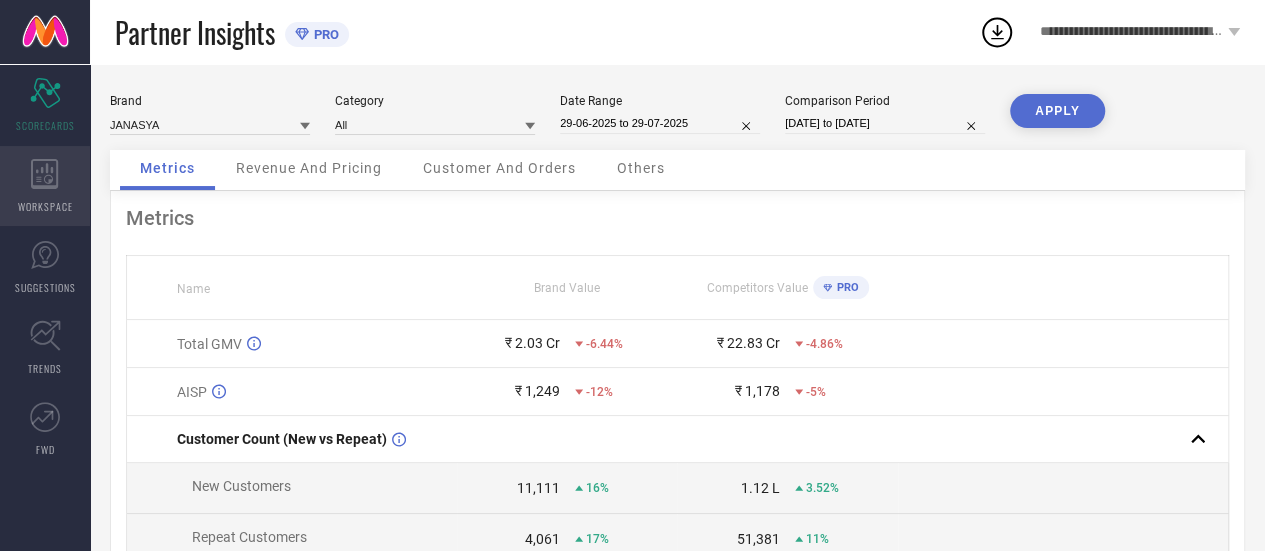 click 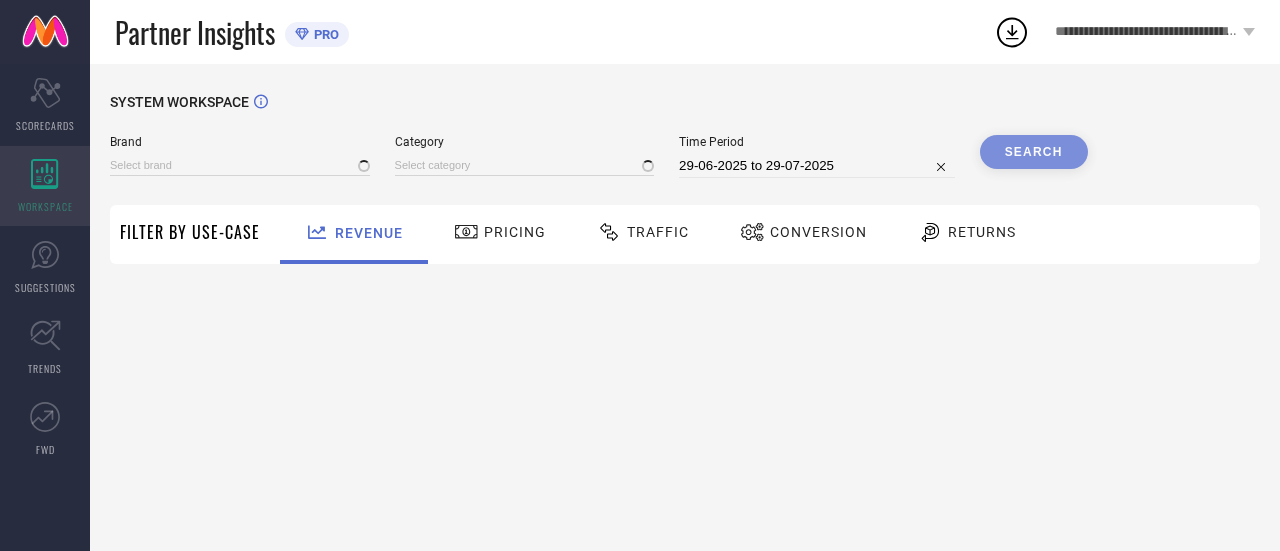 type on "JANASYA" 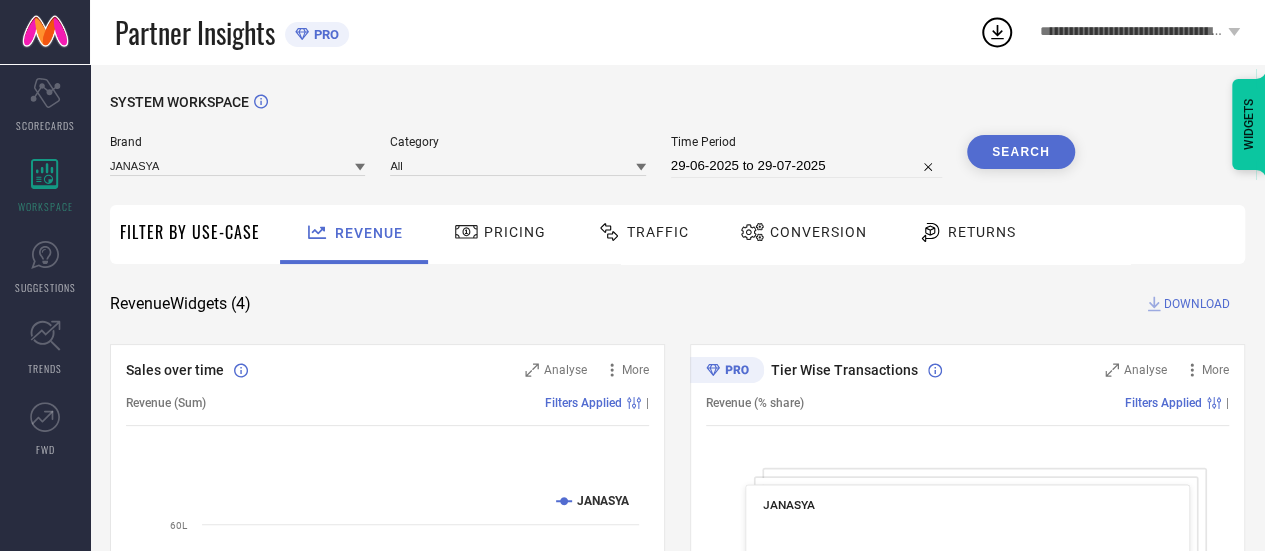 click on "Traffic" at bounding box center (658, 232) 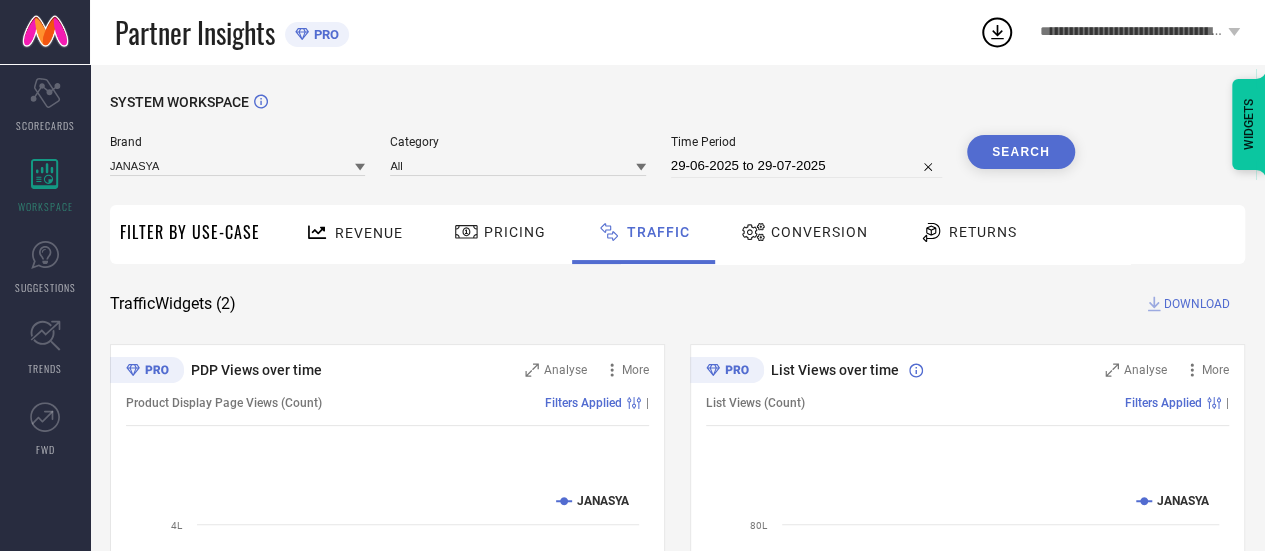 click on "Brand JANASYA Category All Time Period [DATE] to [DATE] Search" at bounding box center (592, 165) 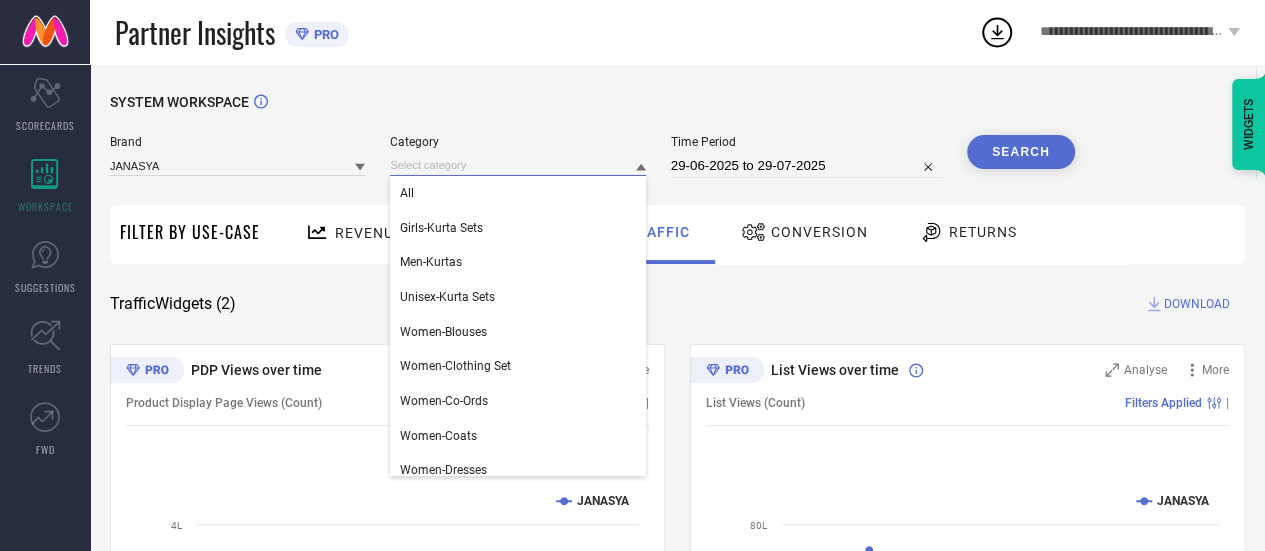 click at bounding box center (517, 165) 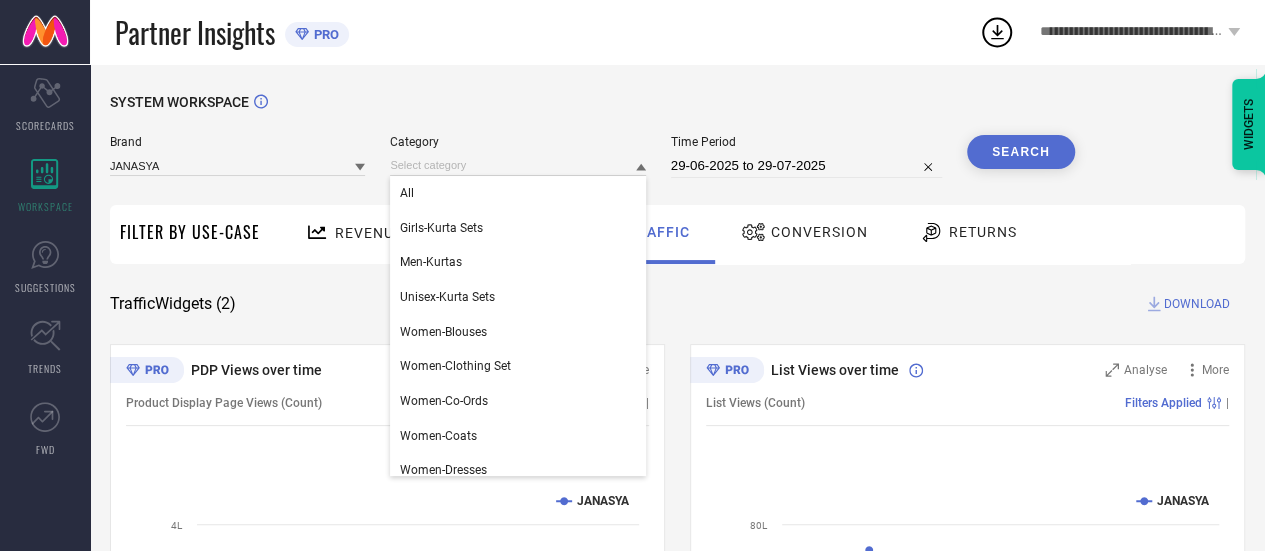 click on "Category All Girls-Kurta Sets Men-Kurtas Unisex-Kurta Sets Women-Blouses Women-Clothing Set Women-Co-Ords Women-Dresses Women-Dupatta Women-Ethnic Dresses Women-Innerwear Vests Women-Jackets" at bounding box center (517, 156) 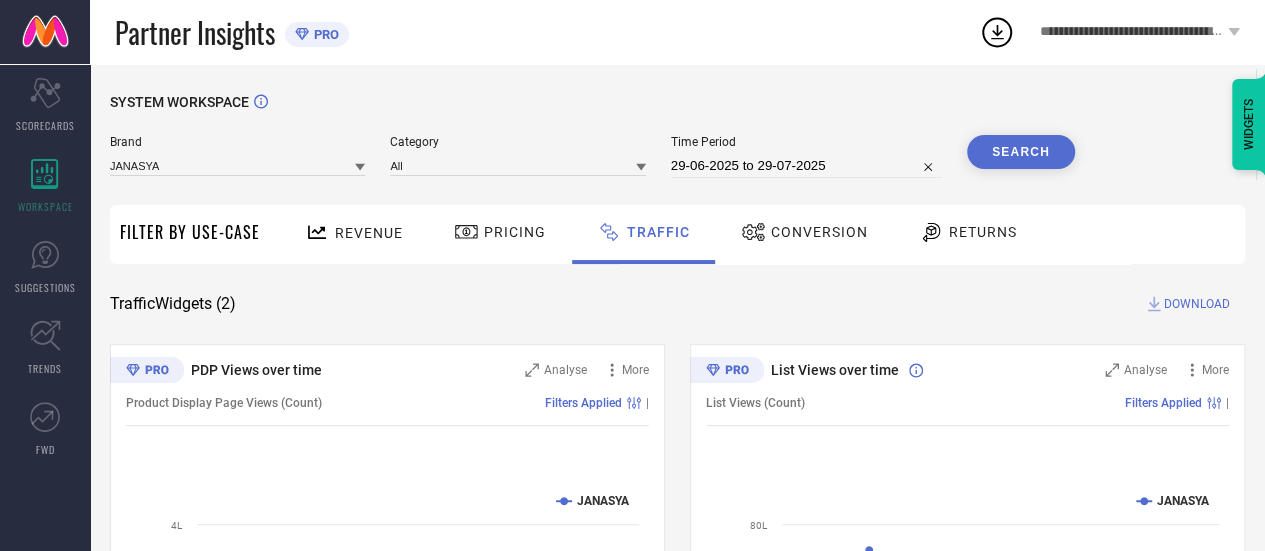 select on "5" 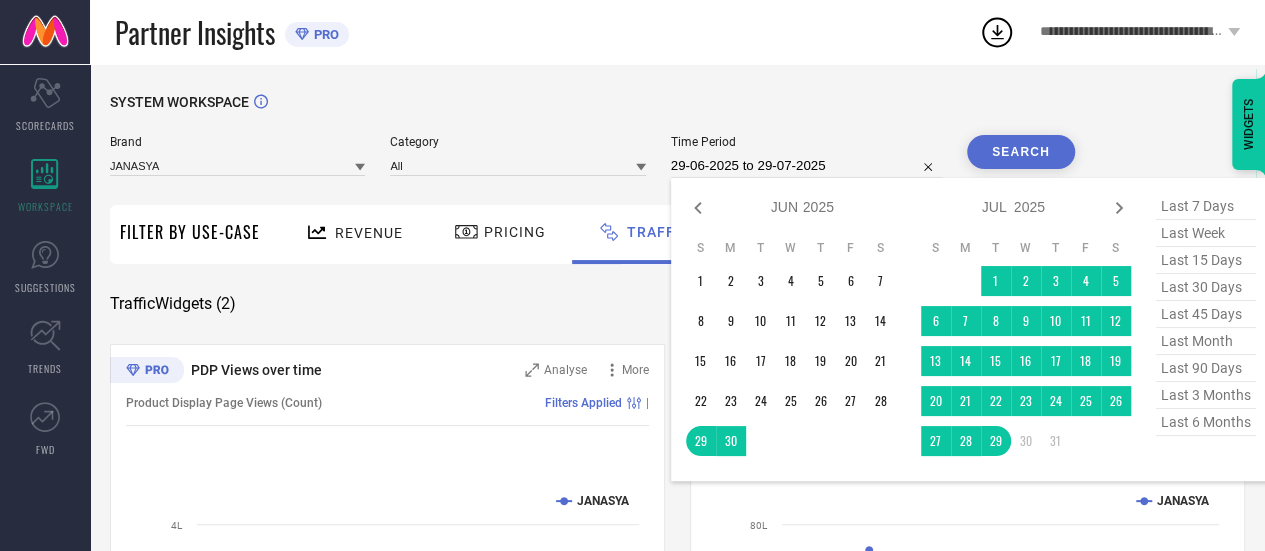 click on "29-06-2025 to 29-07-2025" at bounding box center (806, 166) 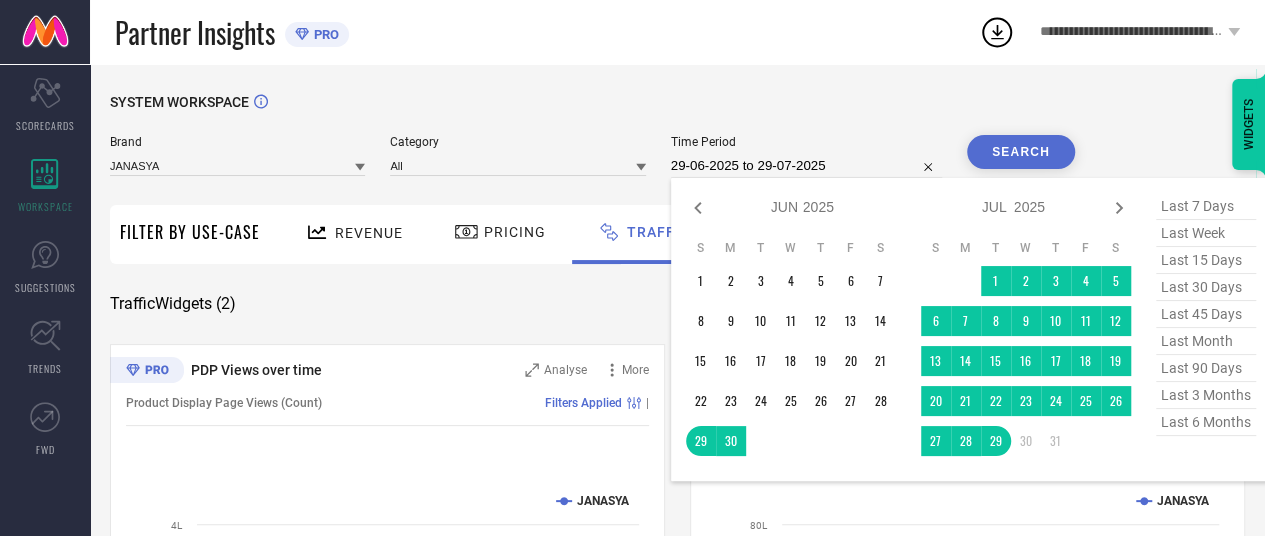click on "Jan Feb Mar Apr May Jun Jul Aug Sep Oct Nov Dec 2015 2016 2017 2018 2019 2020 2021 2022 2023 2024 2025 2026 2027 2028 2029 2030 2031 2032 2033 2034 S M T W T F S 1 2 3 4 5 6 7 8 9 10 11 12 13 14 15 16 17 18 19 20 21 22 23 24 25 26 27 28 29 30 Jan Feb Mar Apr May Jun Jul Aug Sep Oct Nov Dec 2015 2016 2017 2018 2019 2020 2021 2022 2023 2024 2025 2026 2027 2028 2029 2030 2031 2032 2033 2034 S M T W T F S 1 2 3 4 5 6 7 8 9 10 11 12 13 14 15 16 17 18 19 20 21 22 23 24 25 26 27 28 29 30 31 last 7 days last week last 15 days last 30 days last 45 days last month last 90 days last 3 months last 6 months" at bounding box center (971, 329) 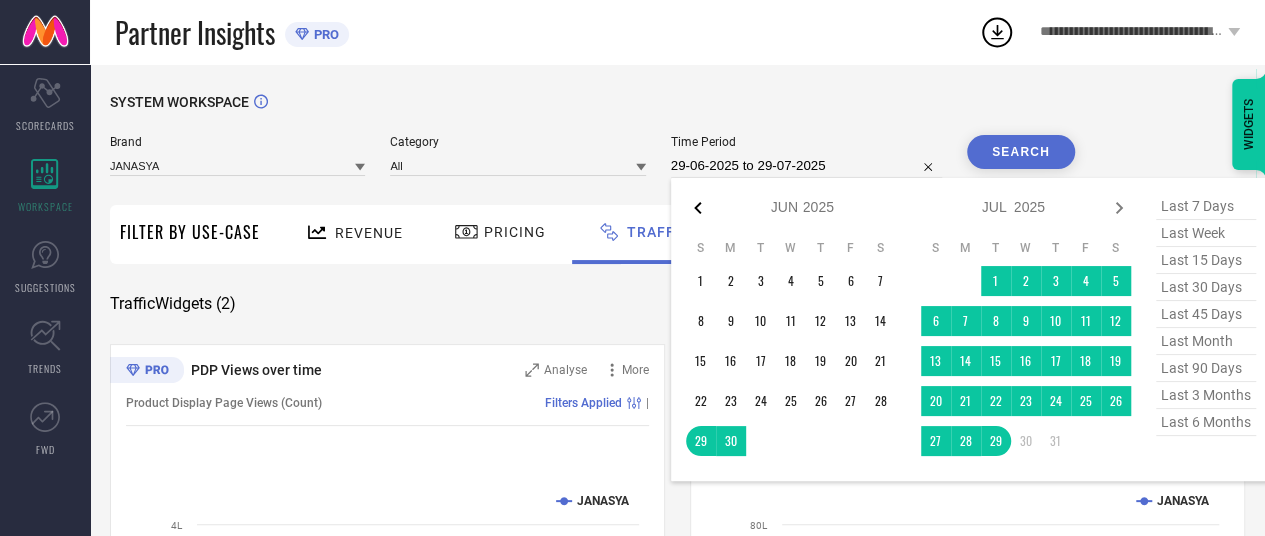 click 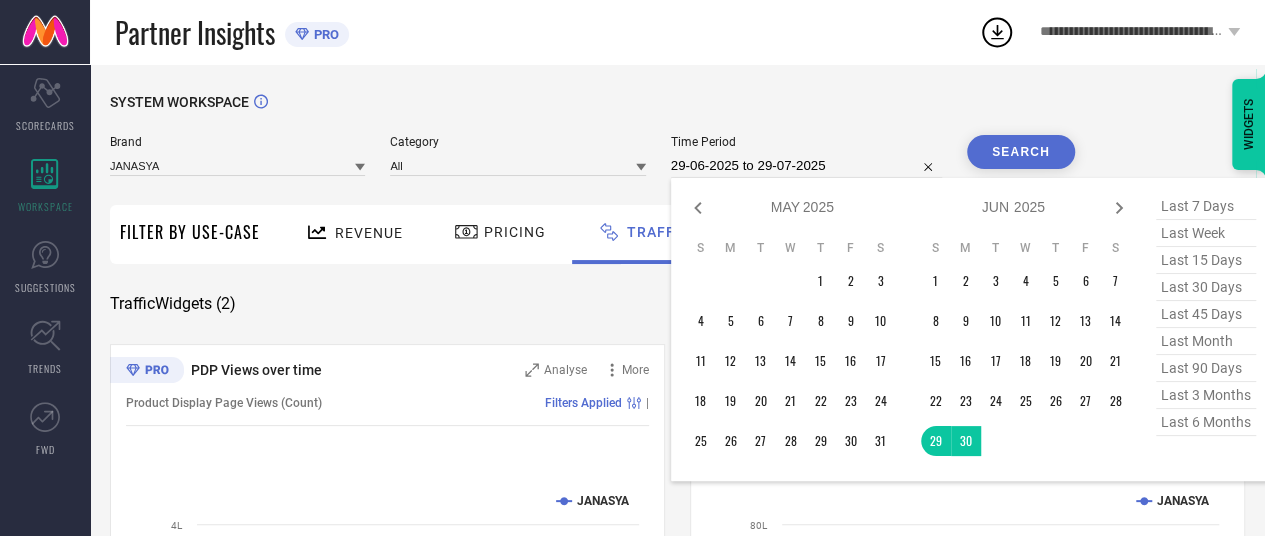 click 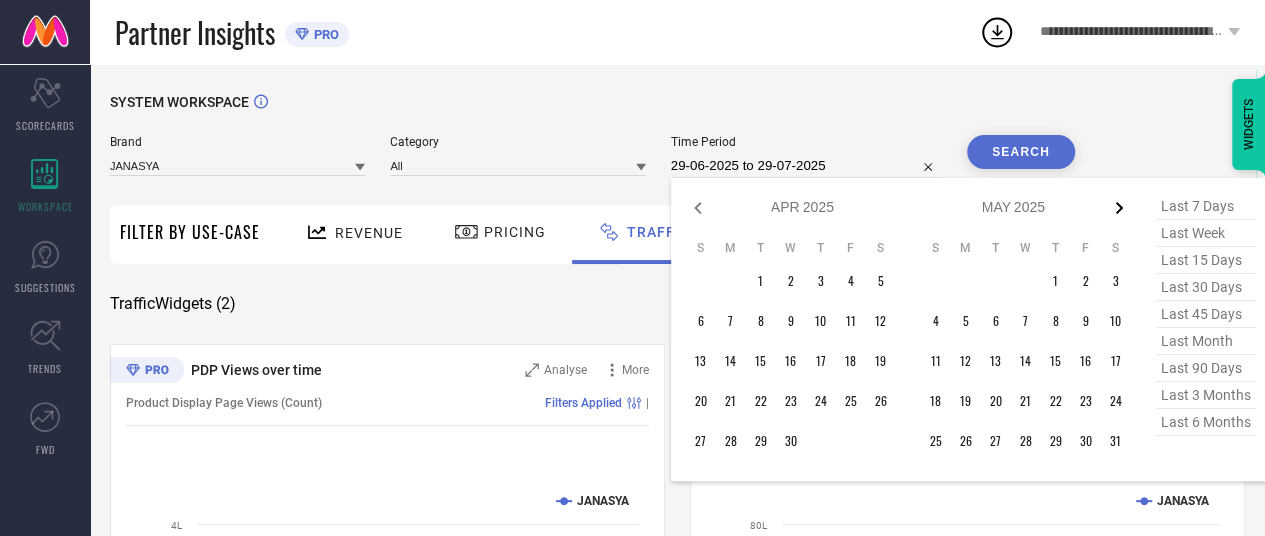 click 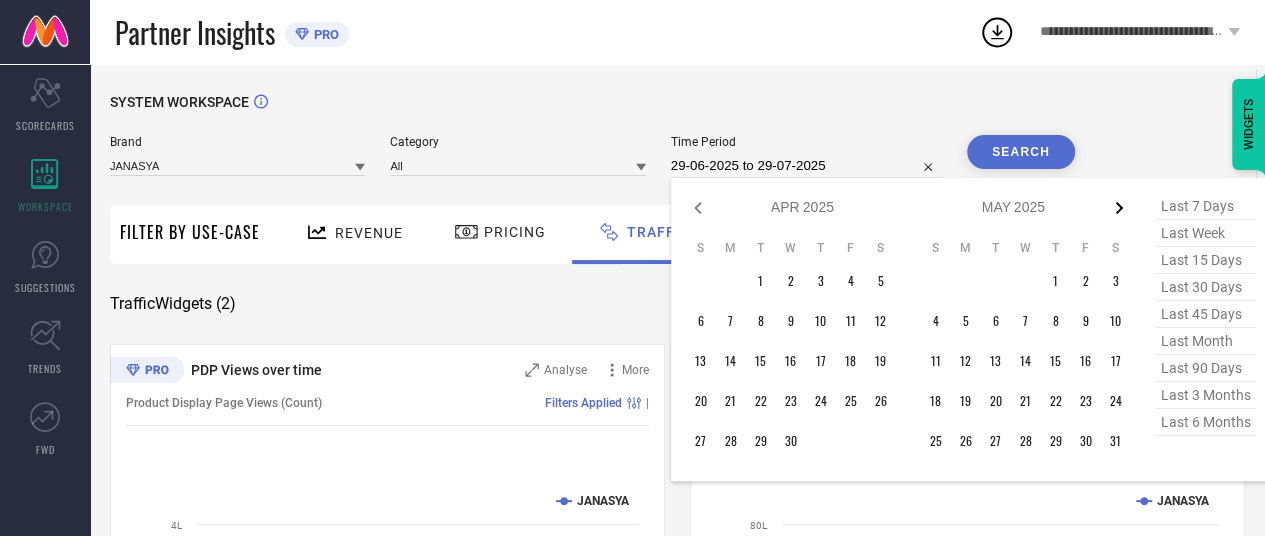 select on "5" 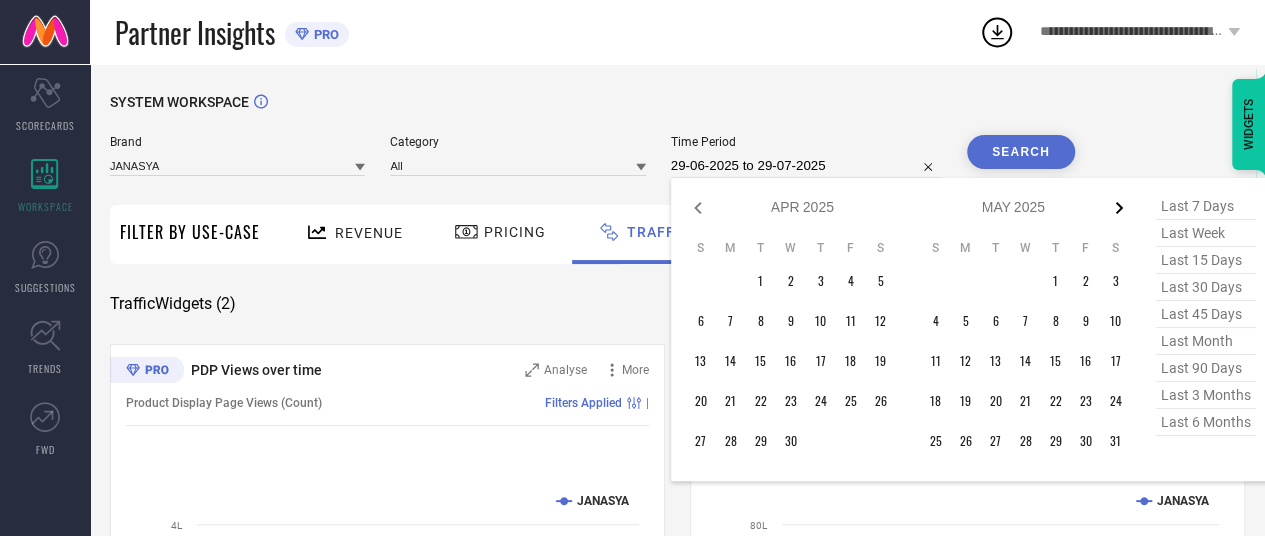 select on "2025" 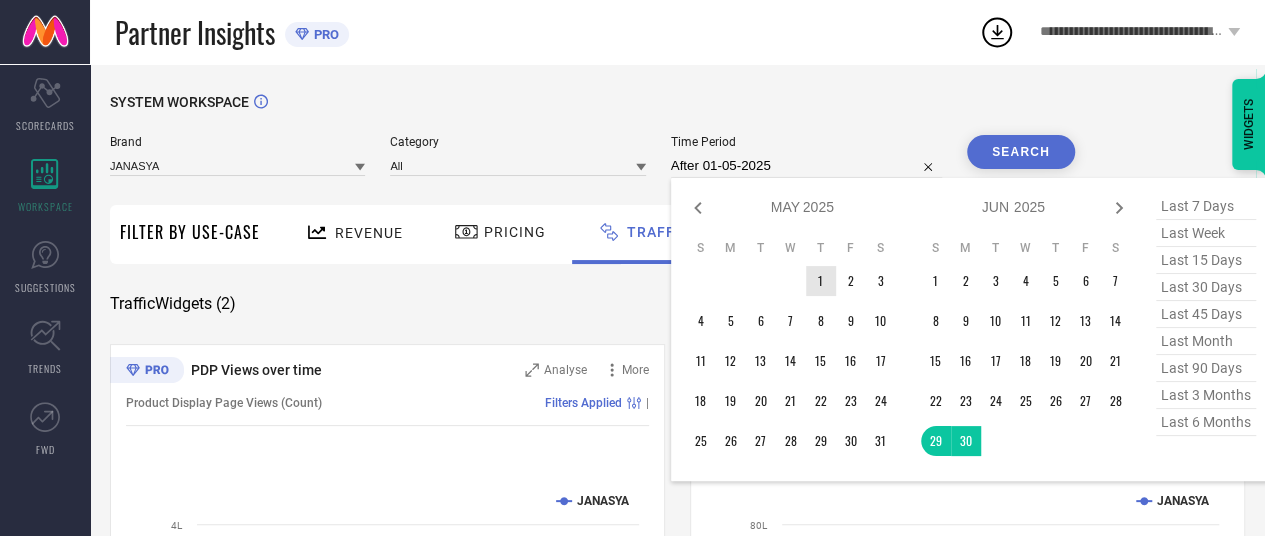click on "1" at bounding box center (821, 281) 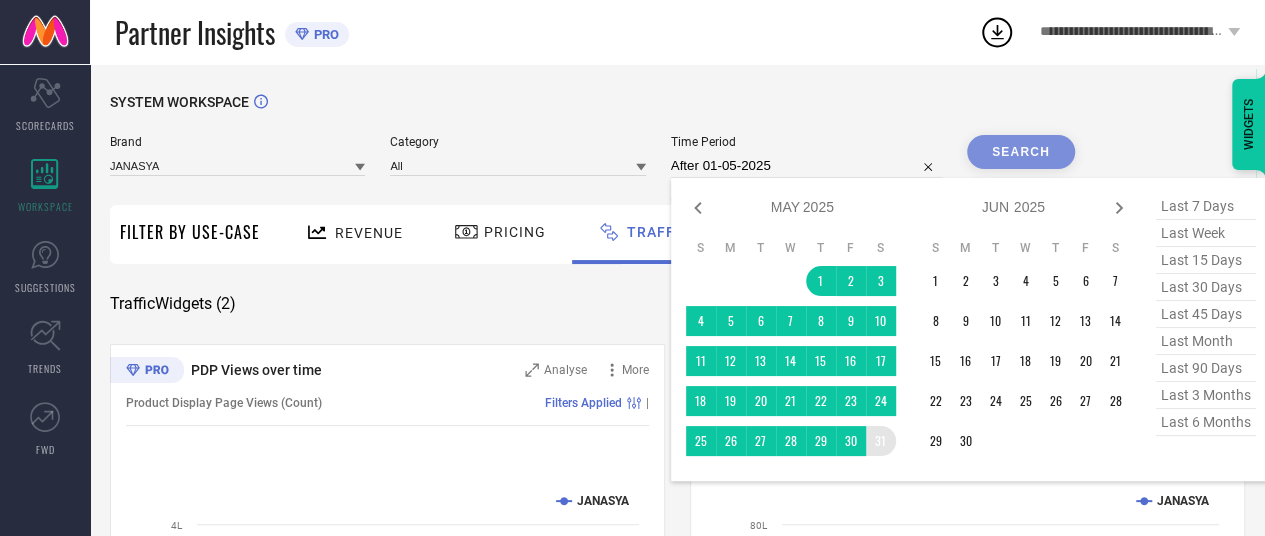 type on "[DATE] to [DATE]" 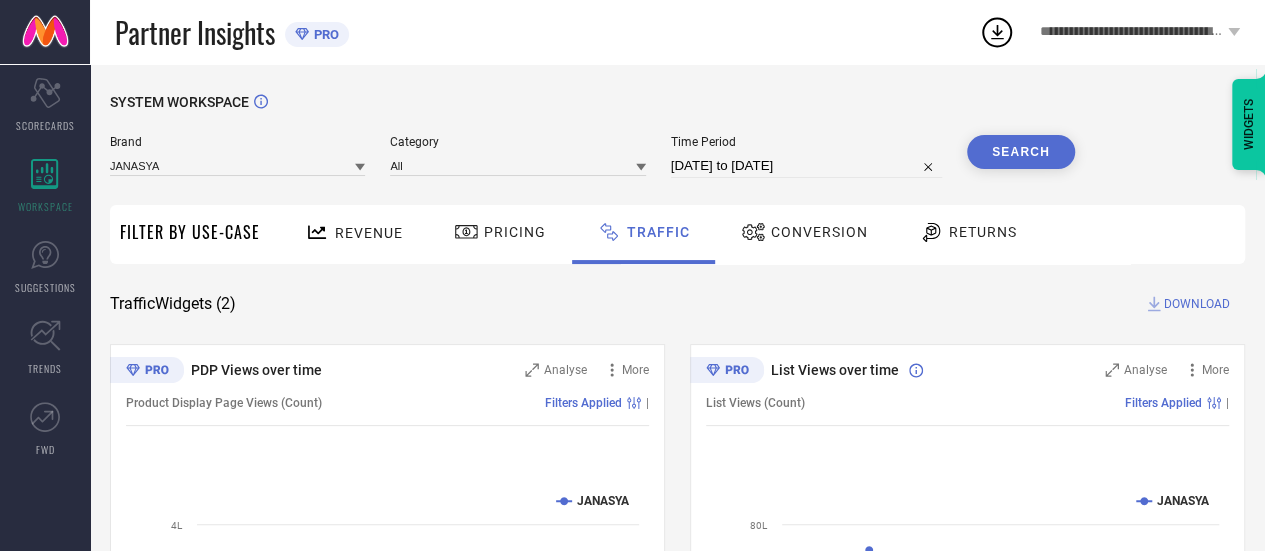 click on "Search" at bounding box center [1021, 152] 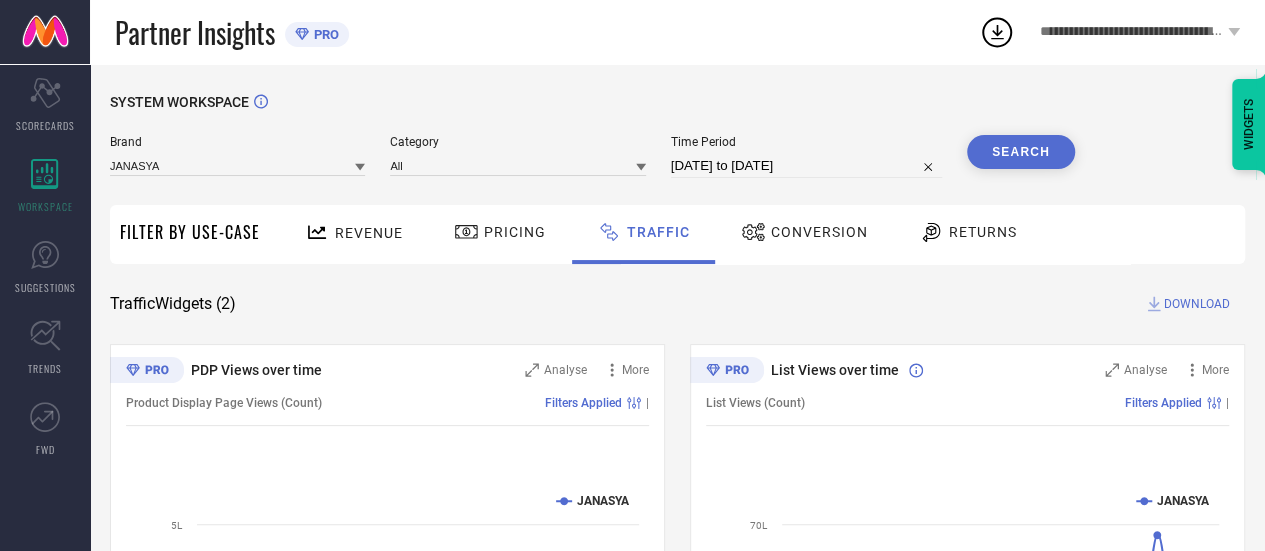type 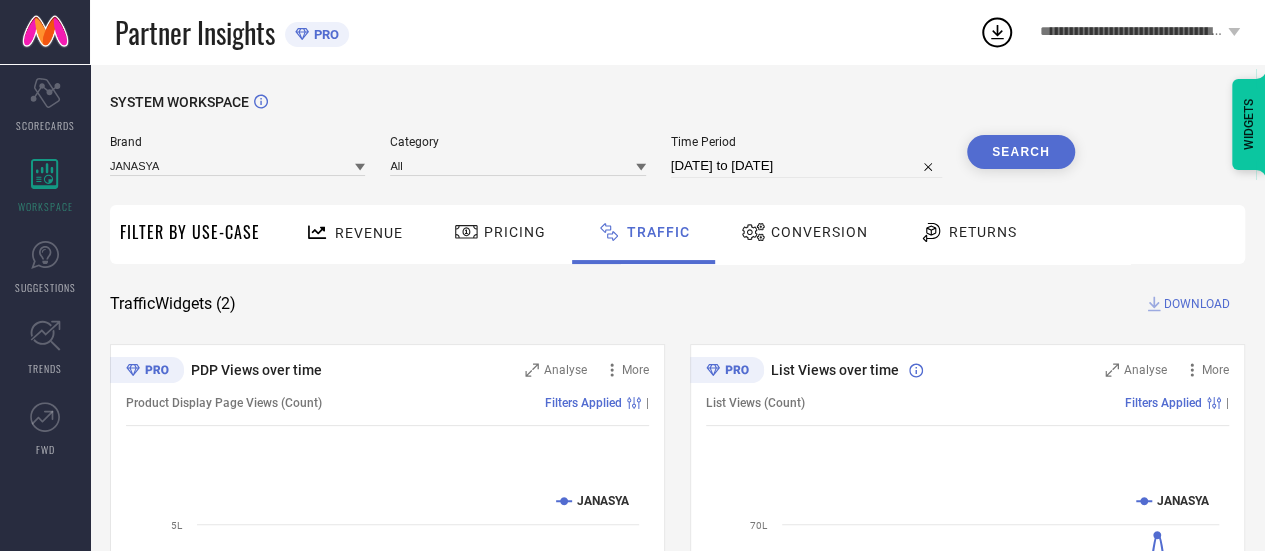 click on "DOWNLOAD" at bounding box center [1197, 304] 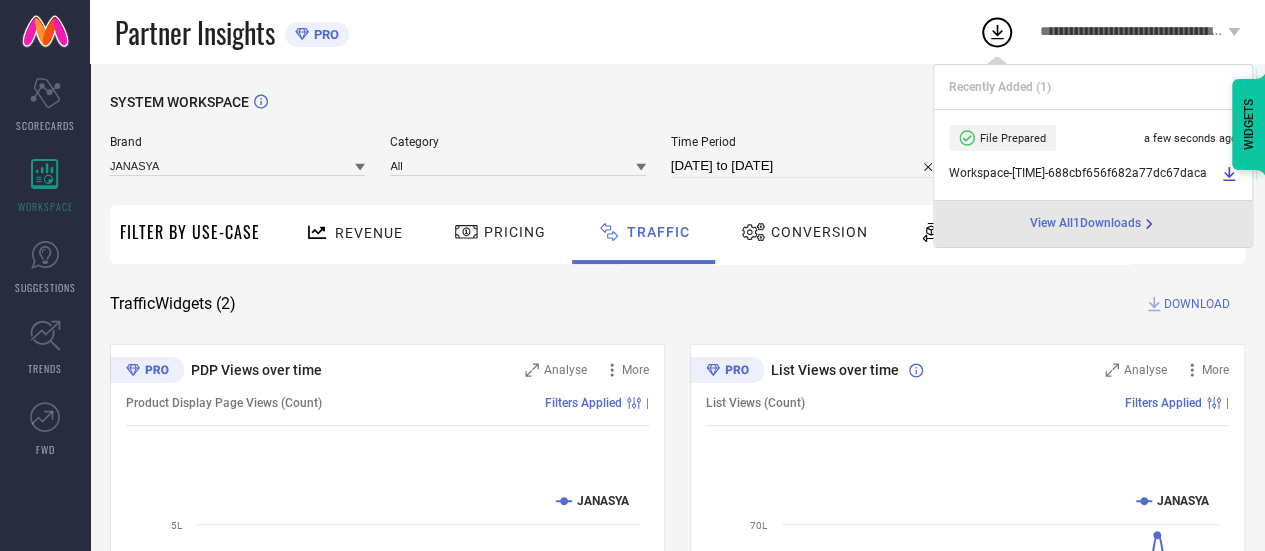 click 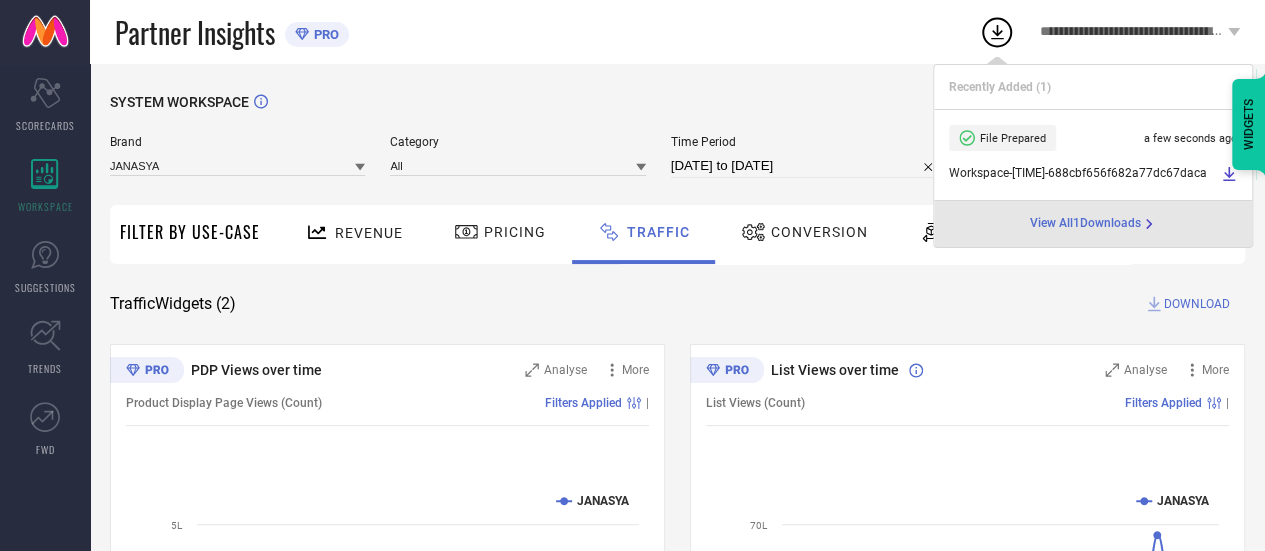 click on "Brand JANASYA Category All Time Period [DATE] to [DATE] Search" at bounding box center [592, 165] 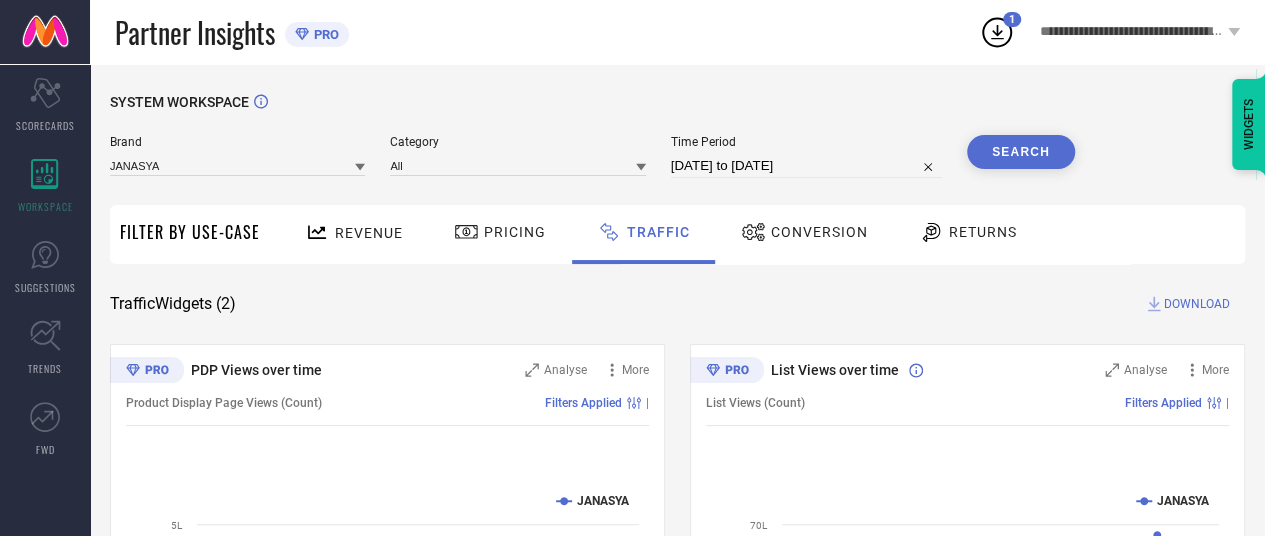 click on "[DATE] to [DATE]" at bounding box center [806, 166] 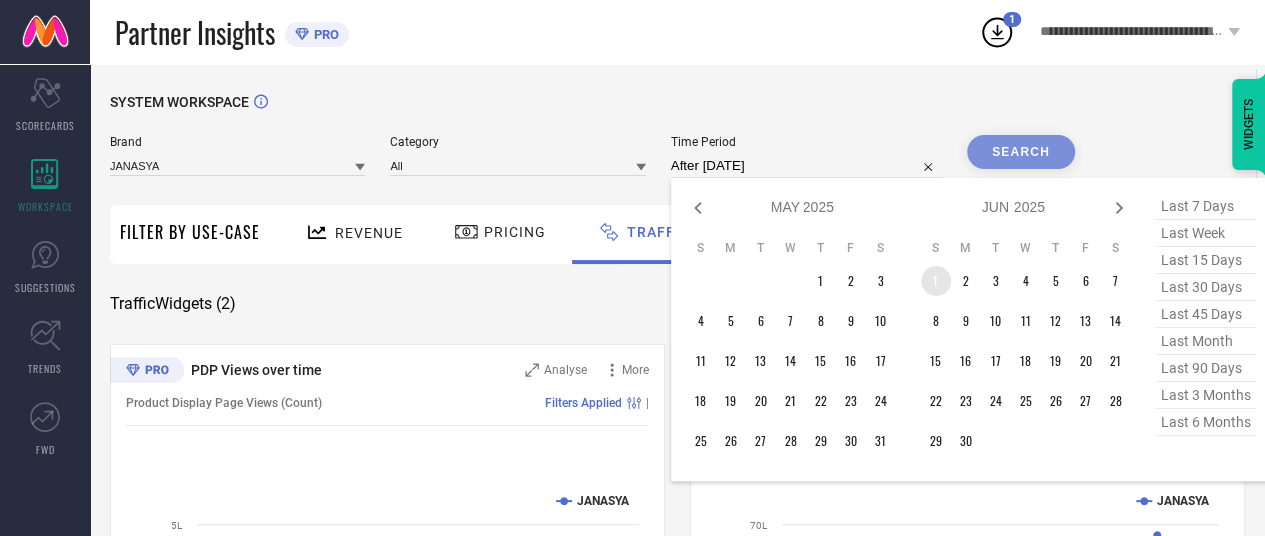 click on "1" at bounding box center [936, 281] 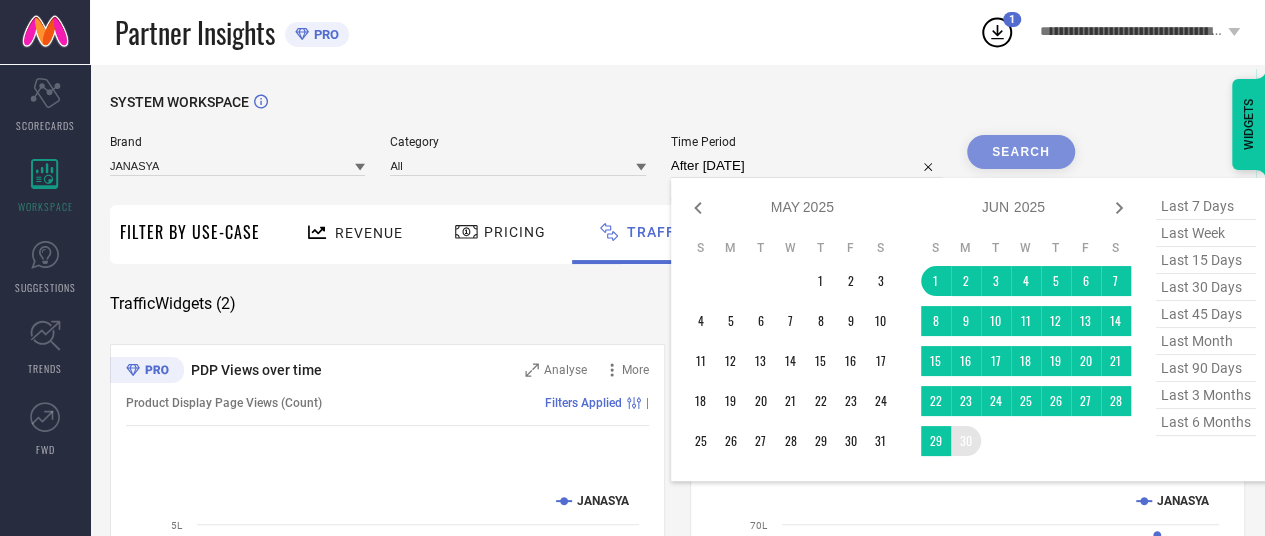 type on "[DATE] to [DATE]" 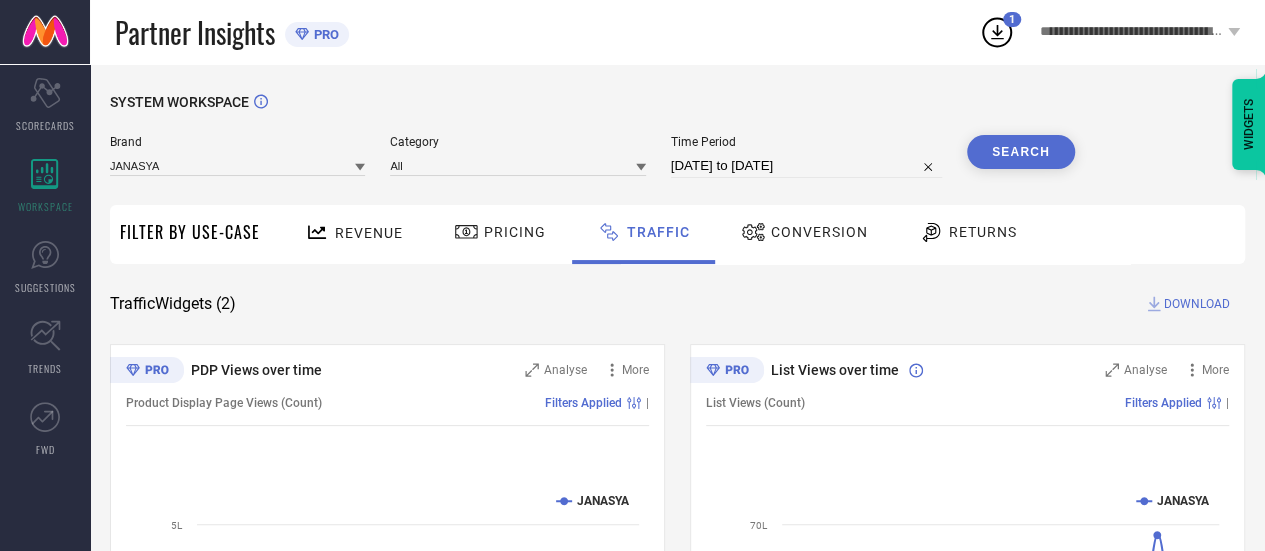 click on "Search" at bounding box center [1021, 152] 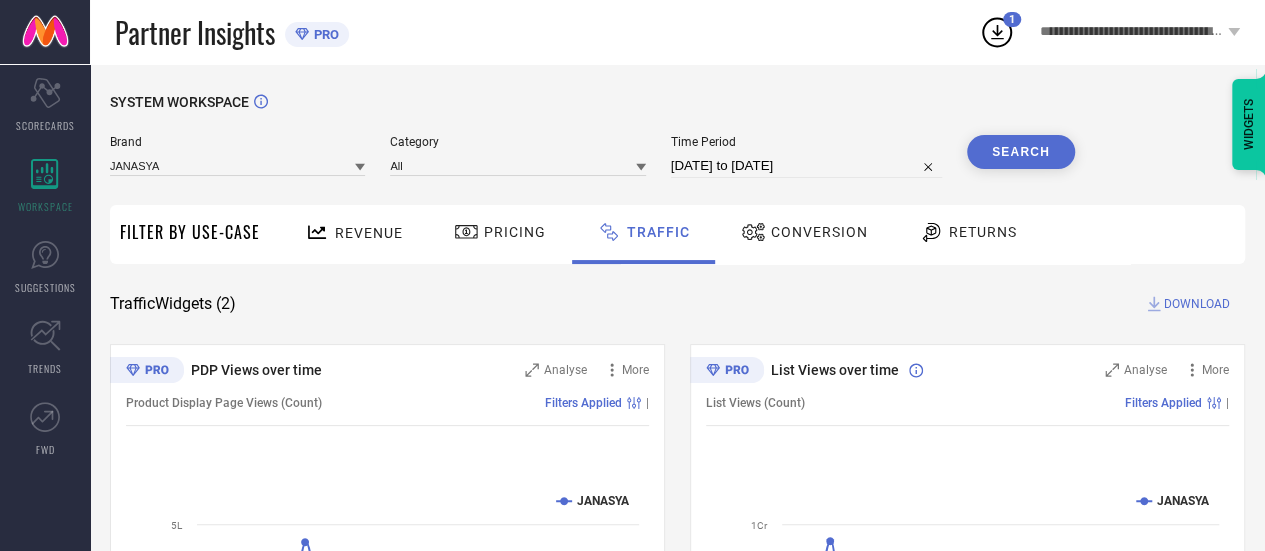 click on "Search" at bounding box center [1021, 152] 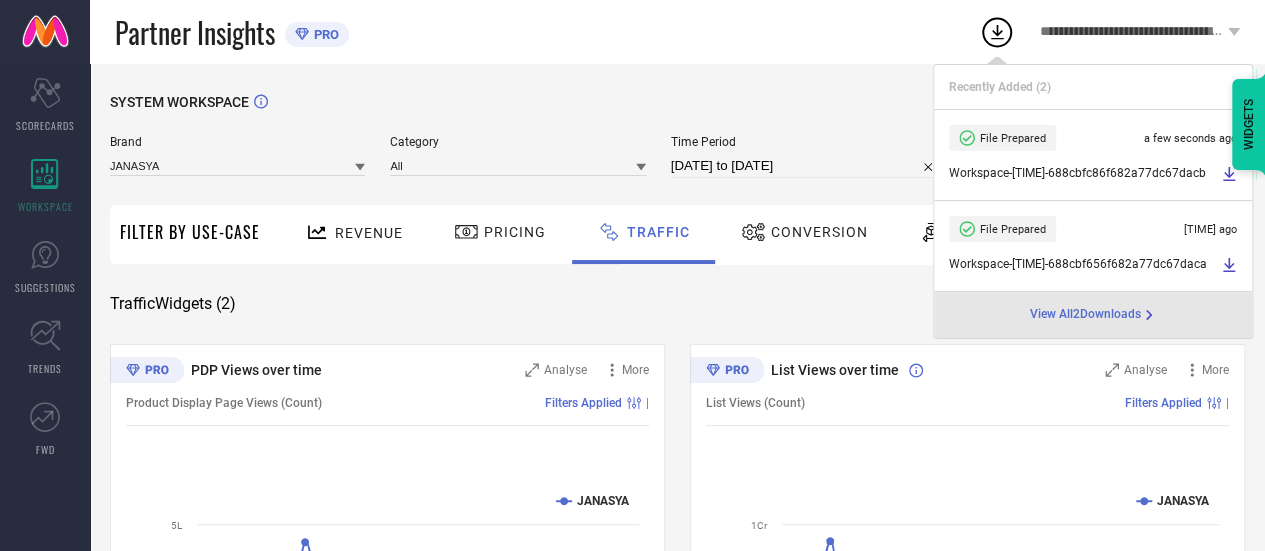 click on "[DATE] to [DATE]" at bounding box center (806, 166) 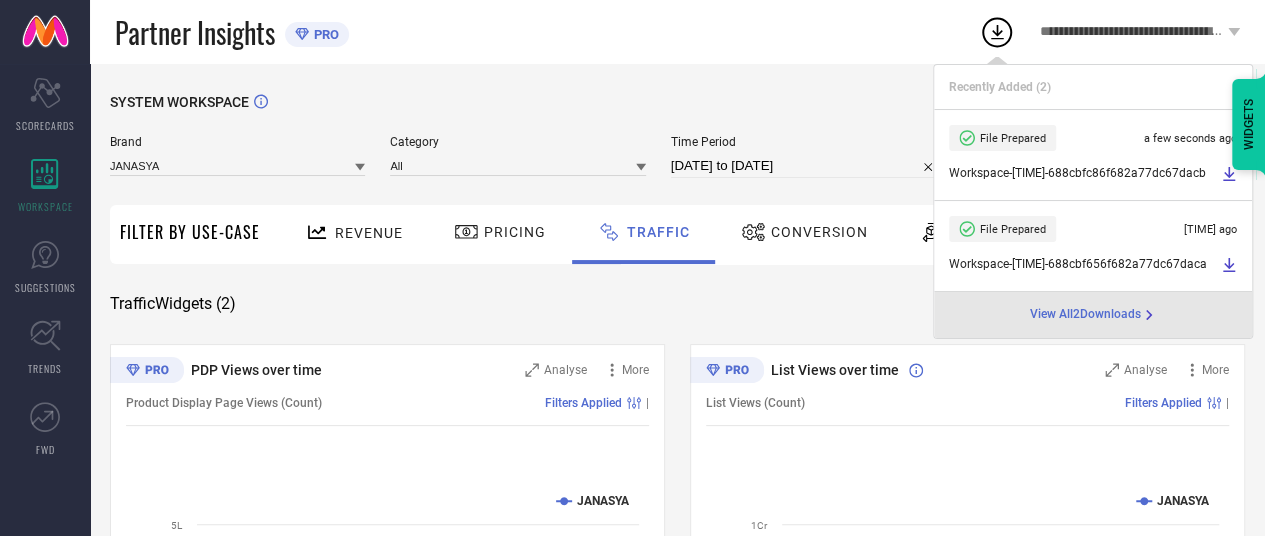 select on "5" 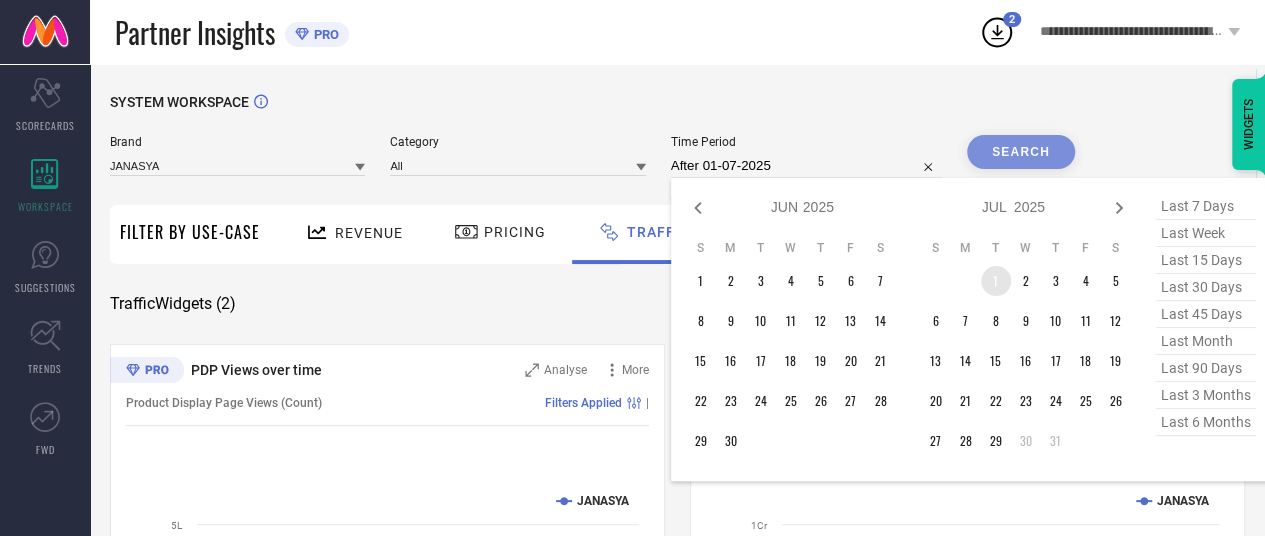 click on "1" at bounding box center (996, 281) 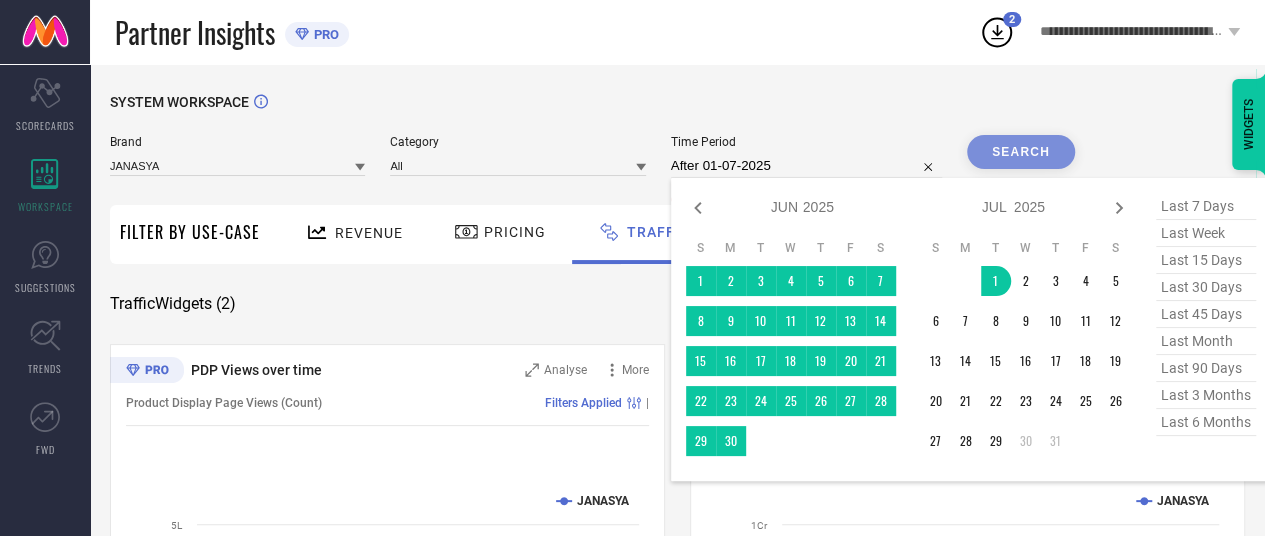 type on "[DATE] to [DATE]" 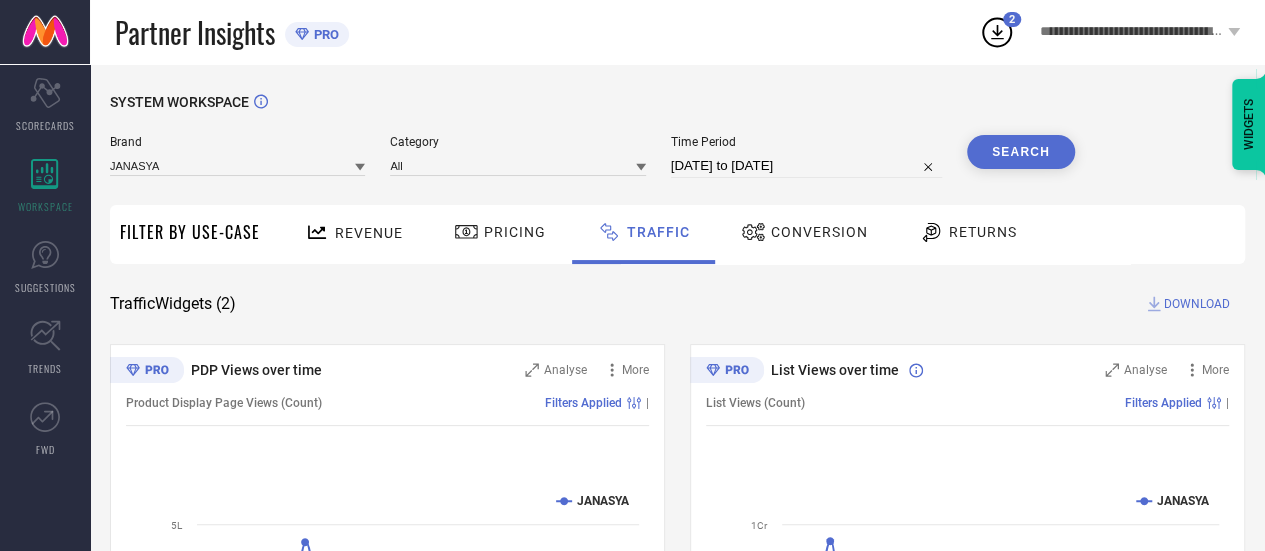 click on "Search" at bounding box center [1021, 152] 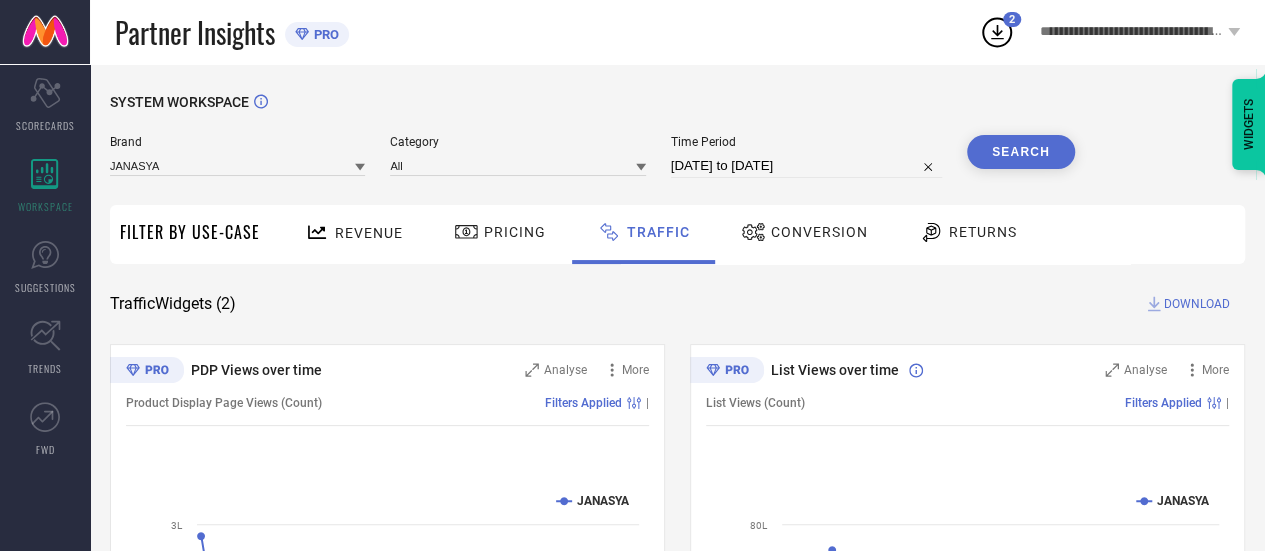 click on "Search" at bounding box center (1021, 152) 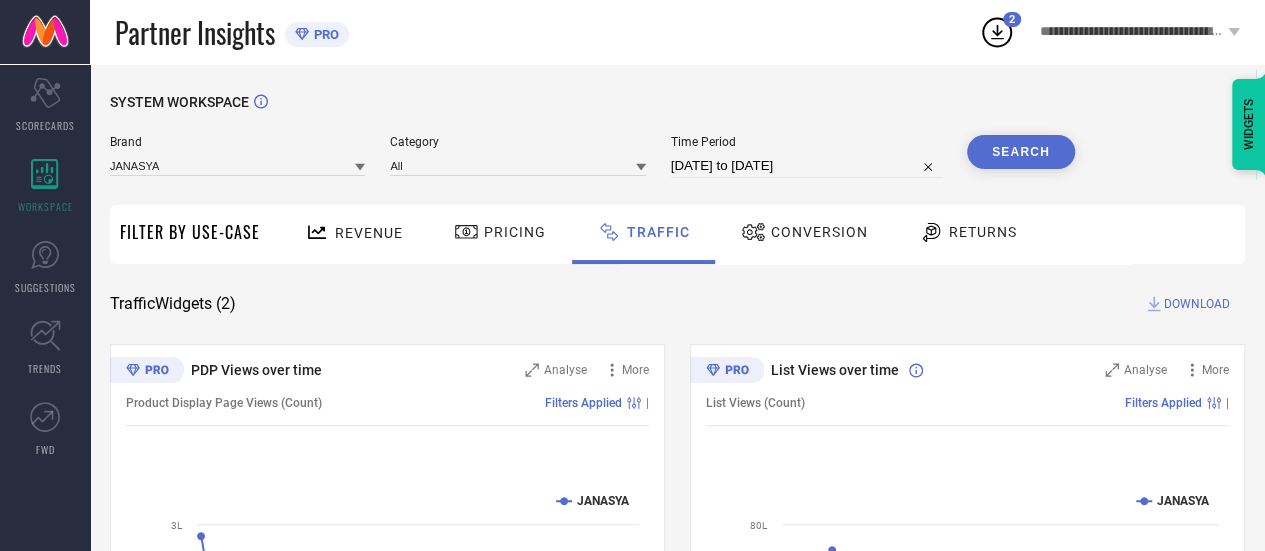 click on "DOWNLOAD" at bounding box center (1197, 304) 